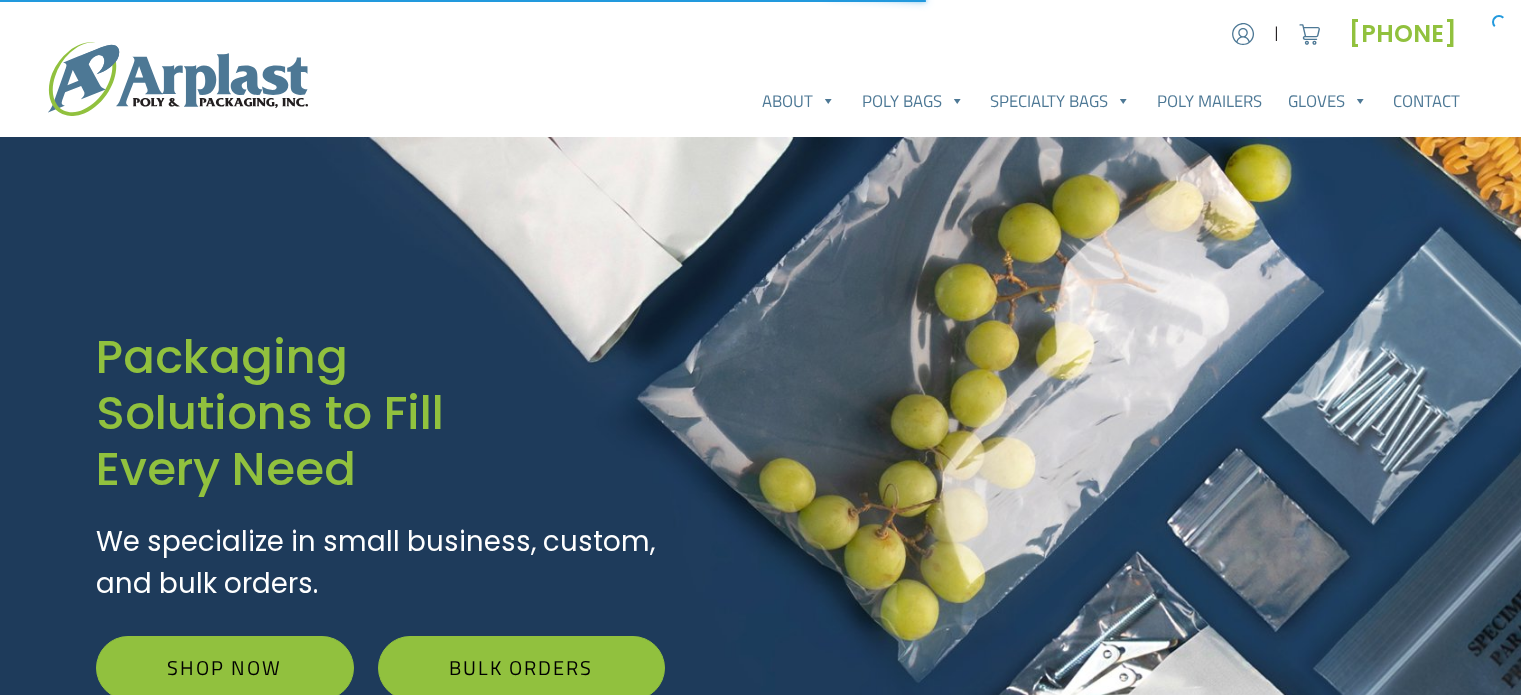 scroll, scrollTop: 0, scrollLeft: 0, axis: both 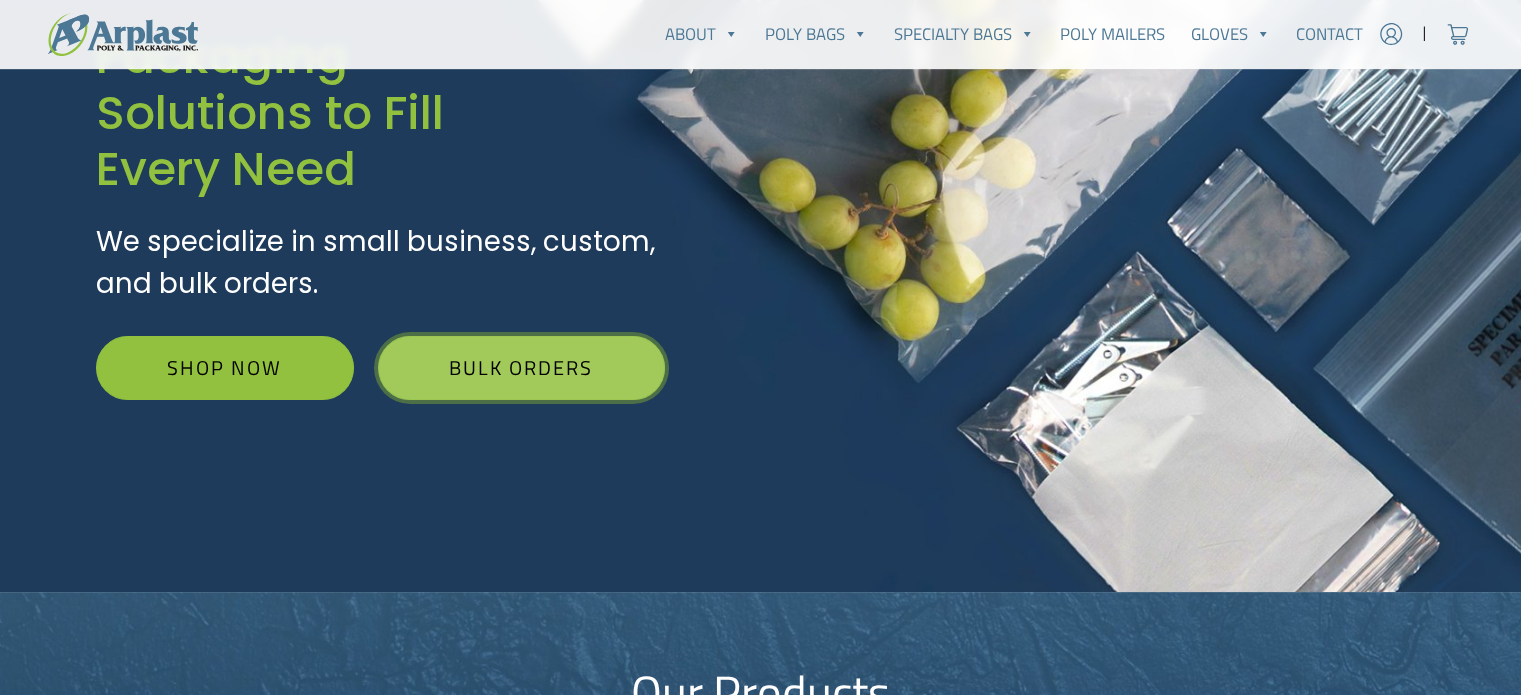click on "Bulk Orders" at bounding box center [521, 368] 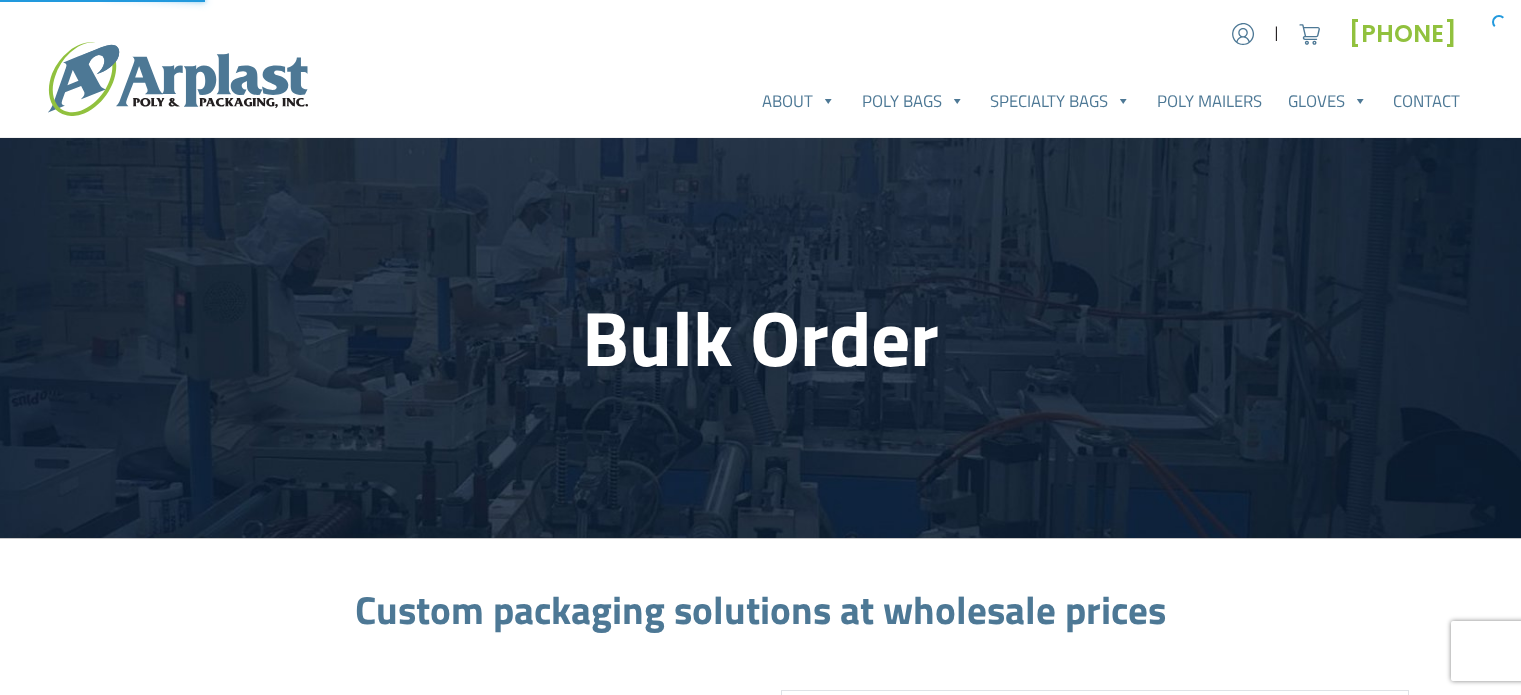 scroll, scrollTop: 0, scrollLeft: 0, axis: both 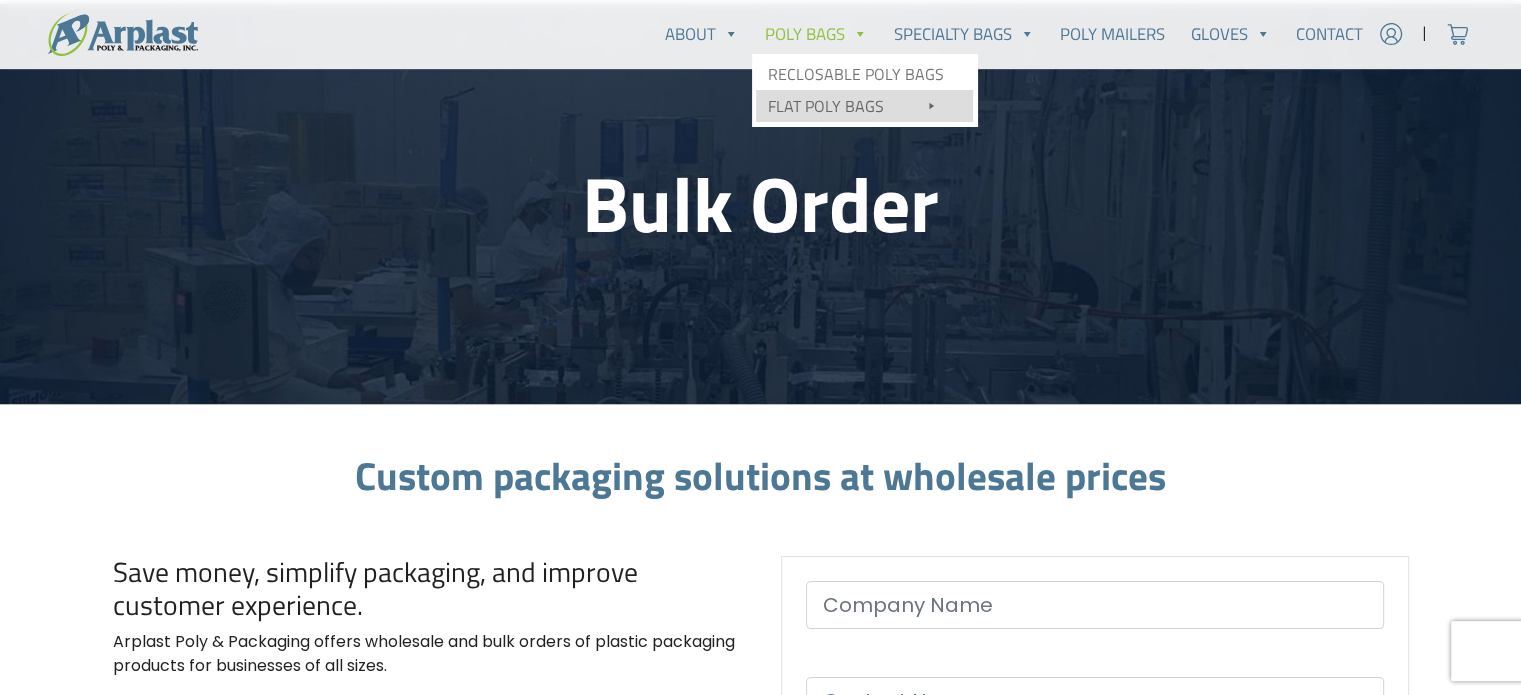 click on "Flat Poly Bags" at bounding box center (864, 106) 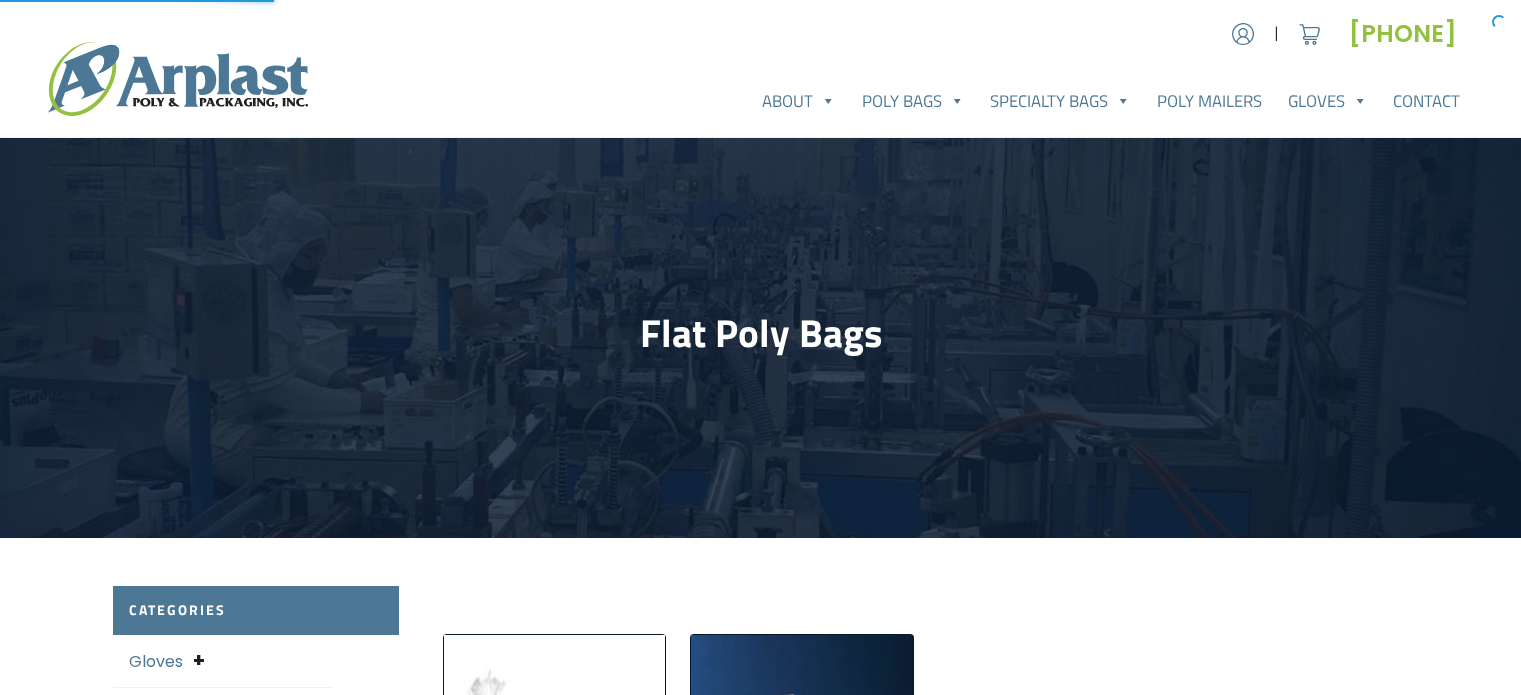 scroll, scrollTop: 0, scrollLeft: 0, axis: both 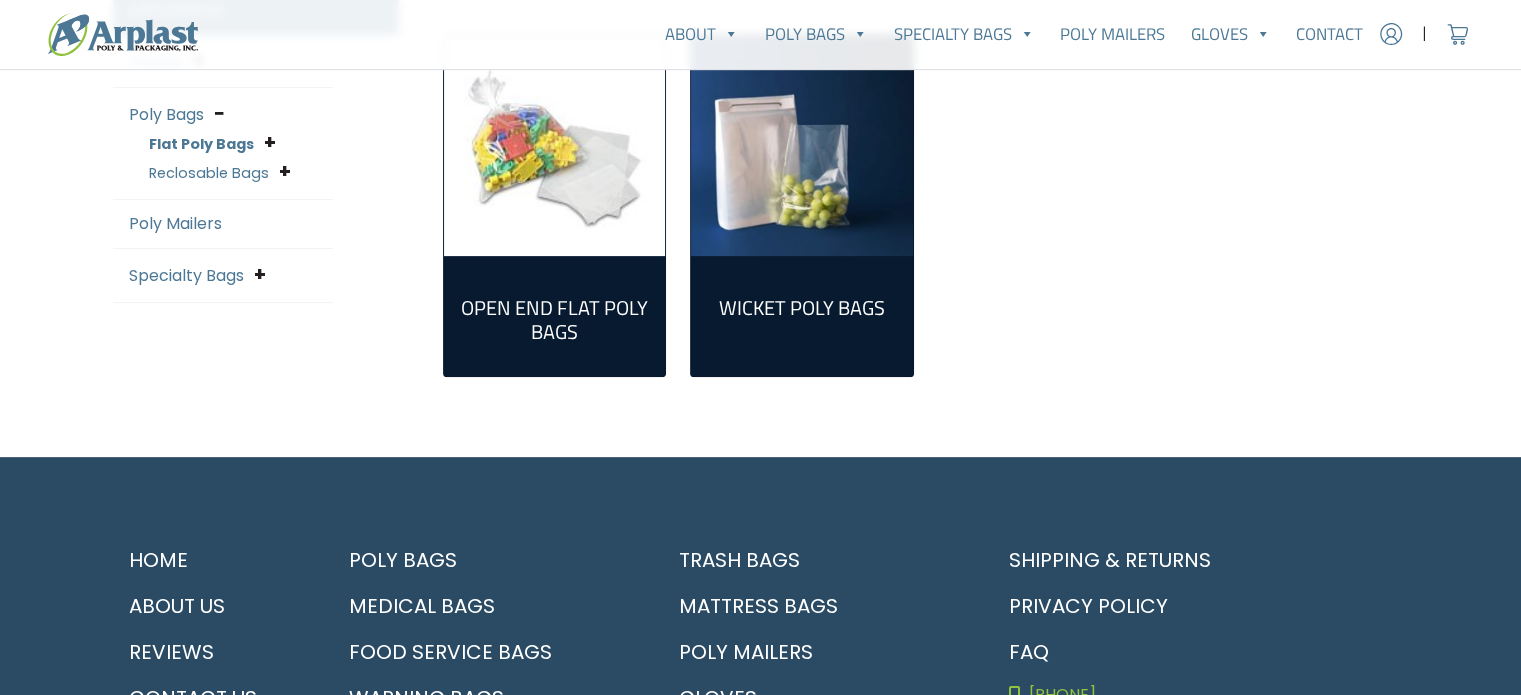 click at bounding box center (555, 146) 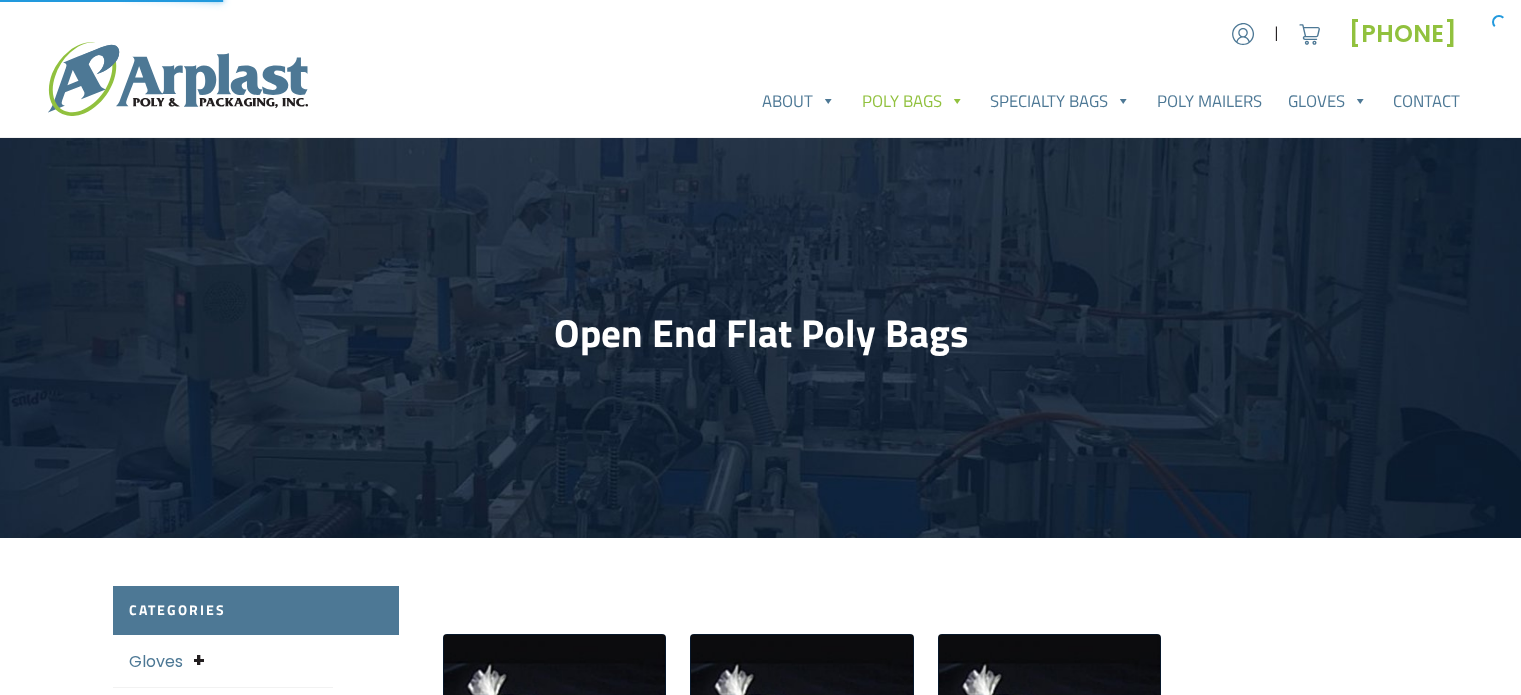 scroll, scrollTop: 0, scrollLeft: 0, axis: both 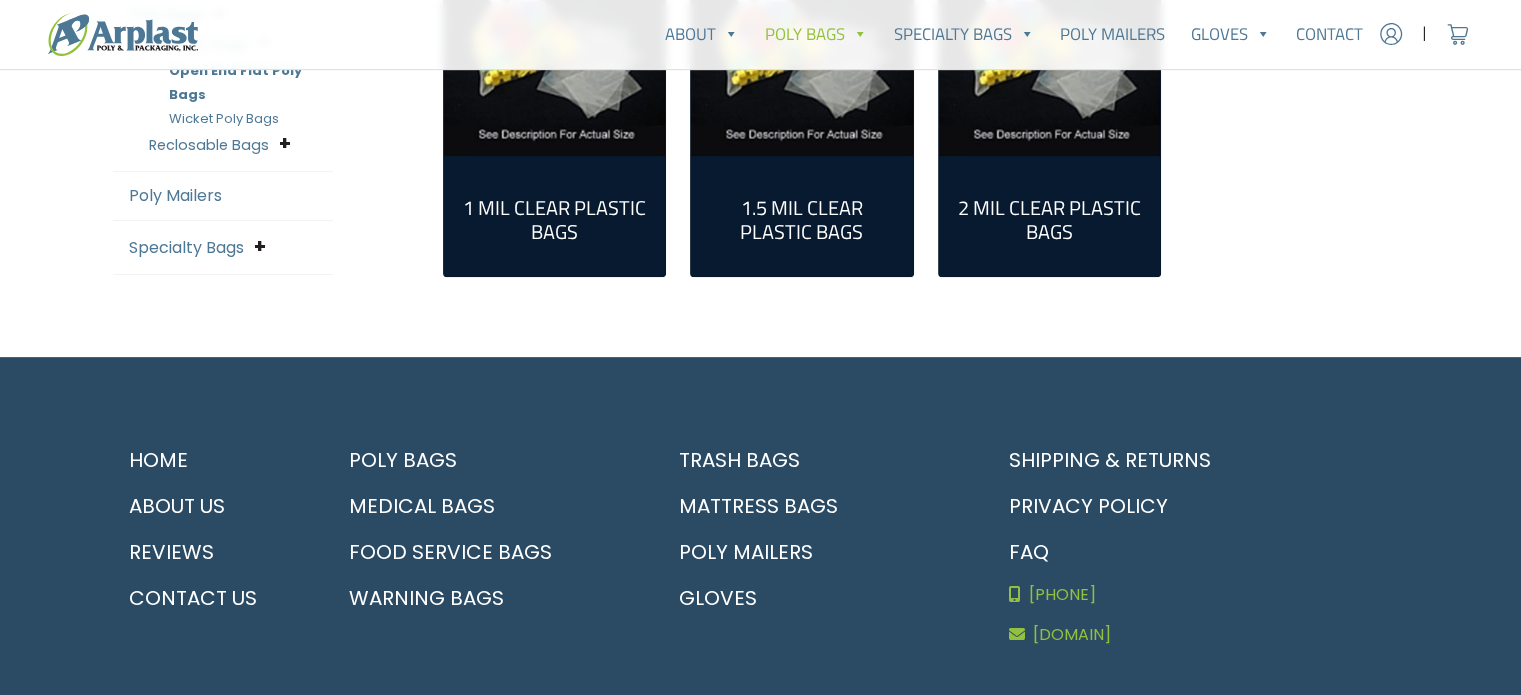 click on "1 Mil Clear Plastic Bags  (79)" at bounding box center (555, 216) 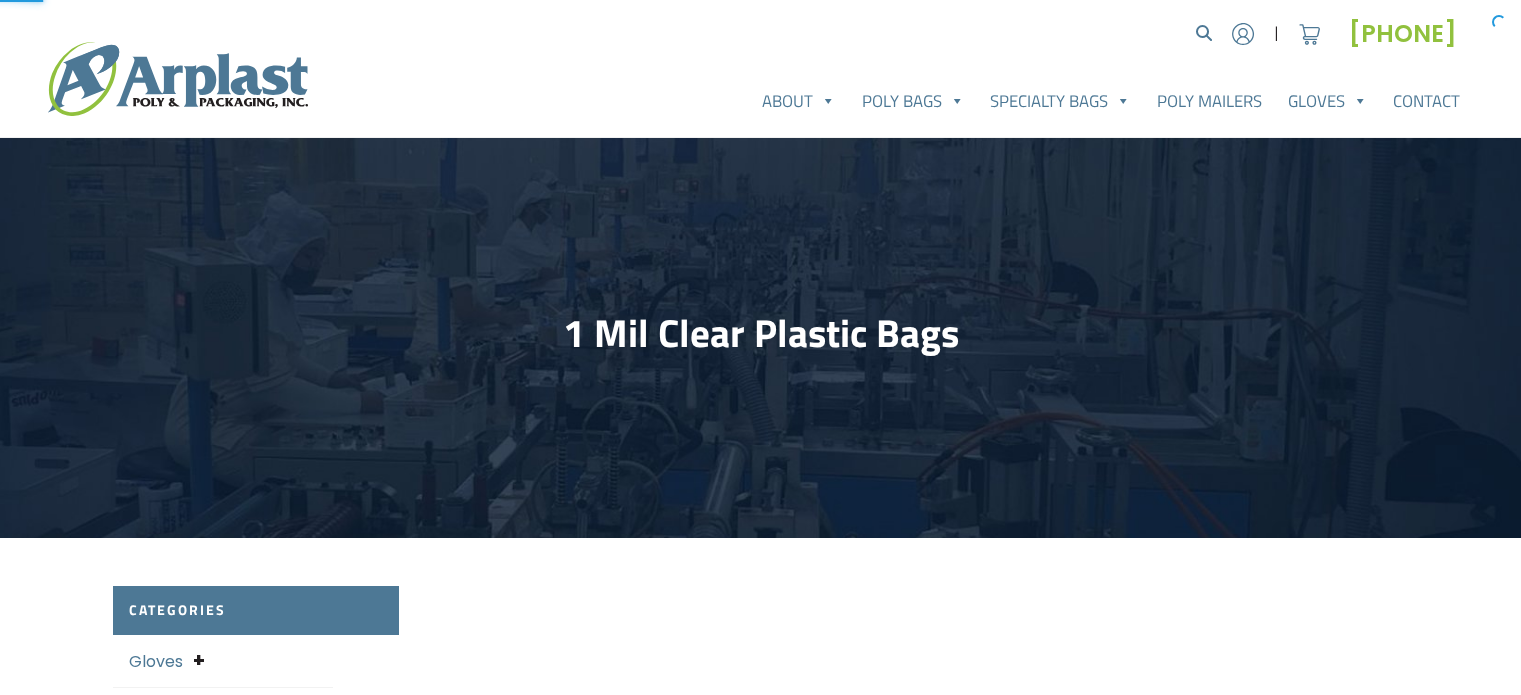 scroll, scrollTop: 0, scrollLeft: 0, axis: both 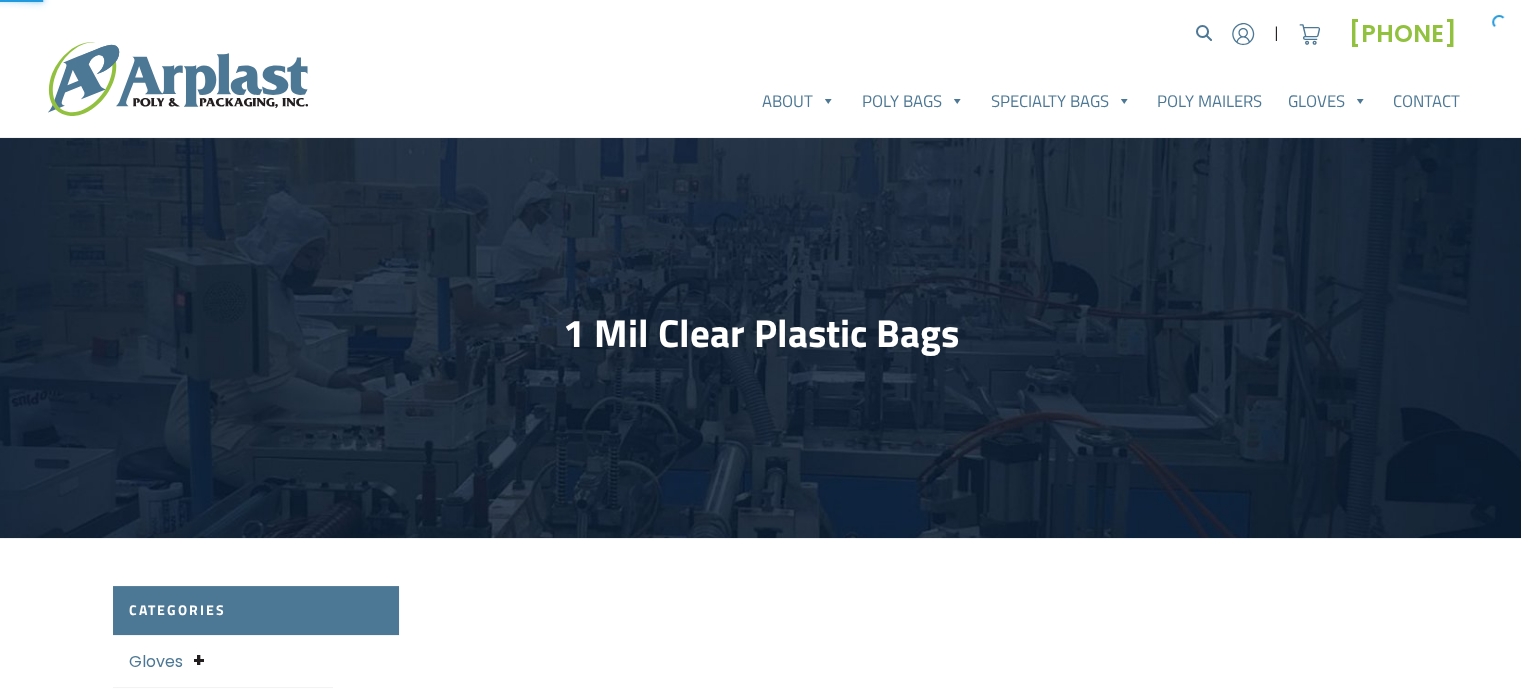 select on "25" 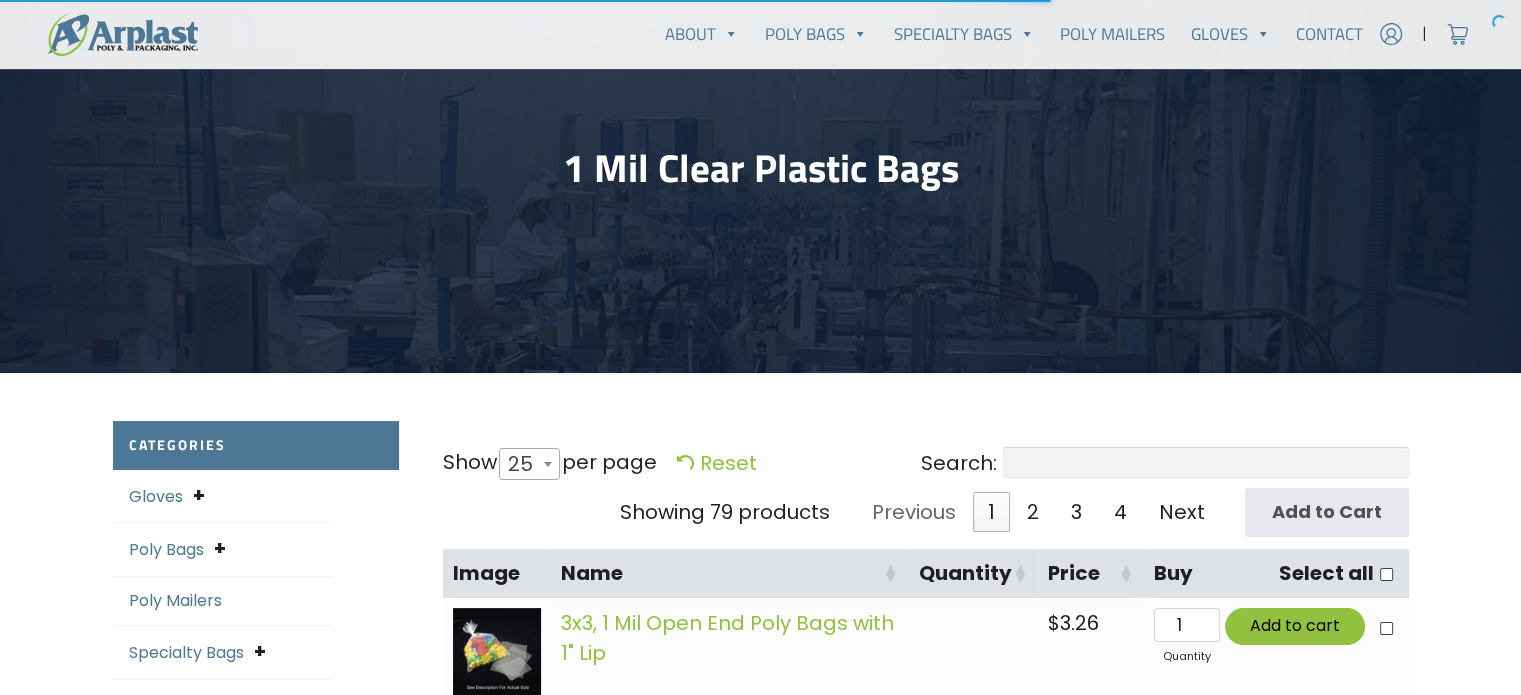 scroll, scrollTop: 0, scrollLeft: 0, axis: both 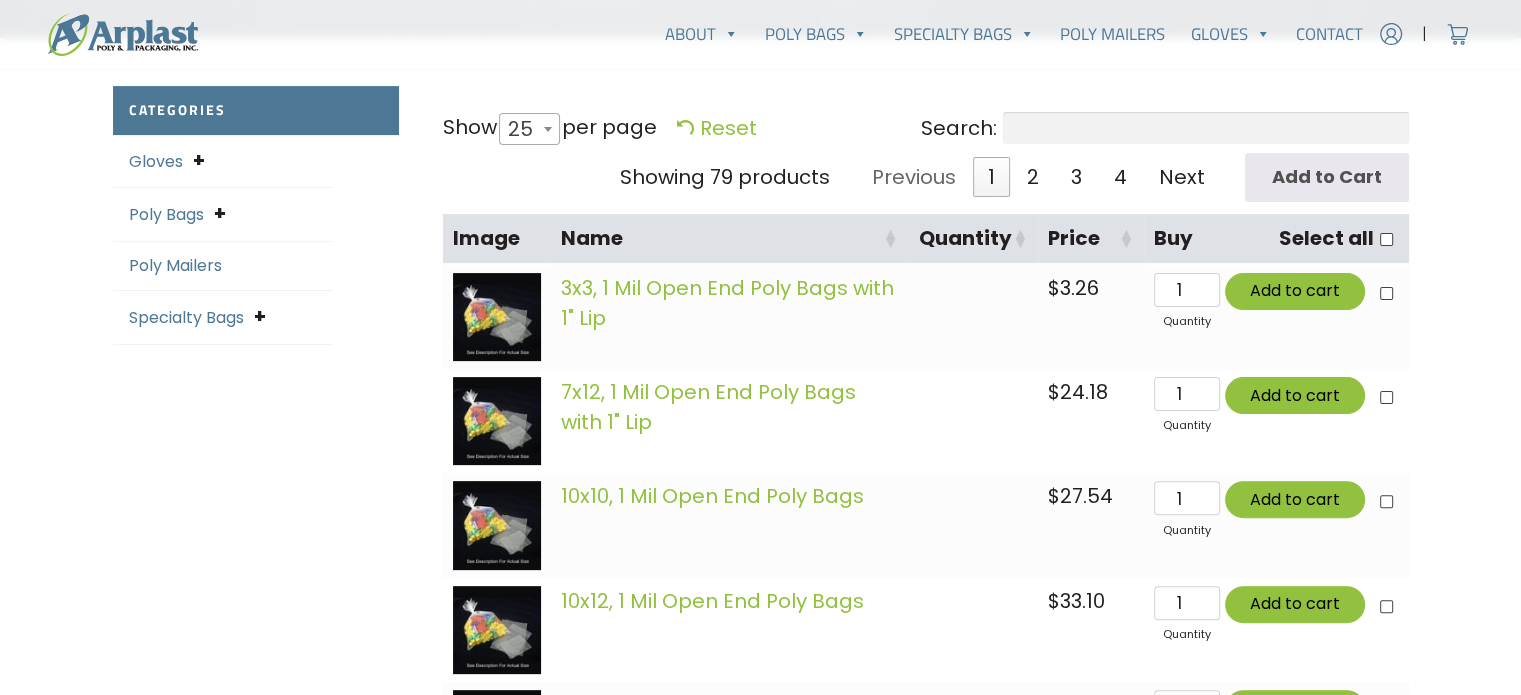 click on "Search:" at bounding box center [1206, 128] 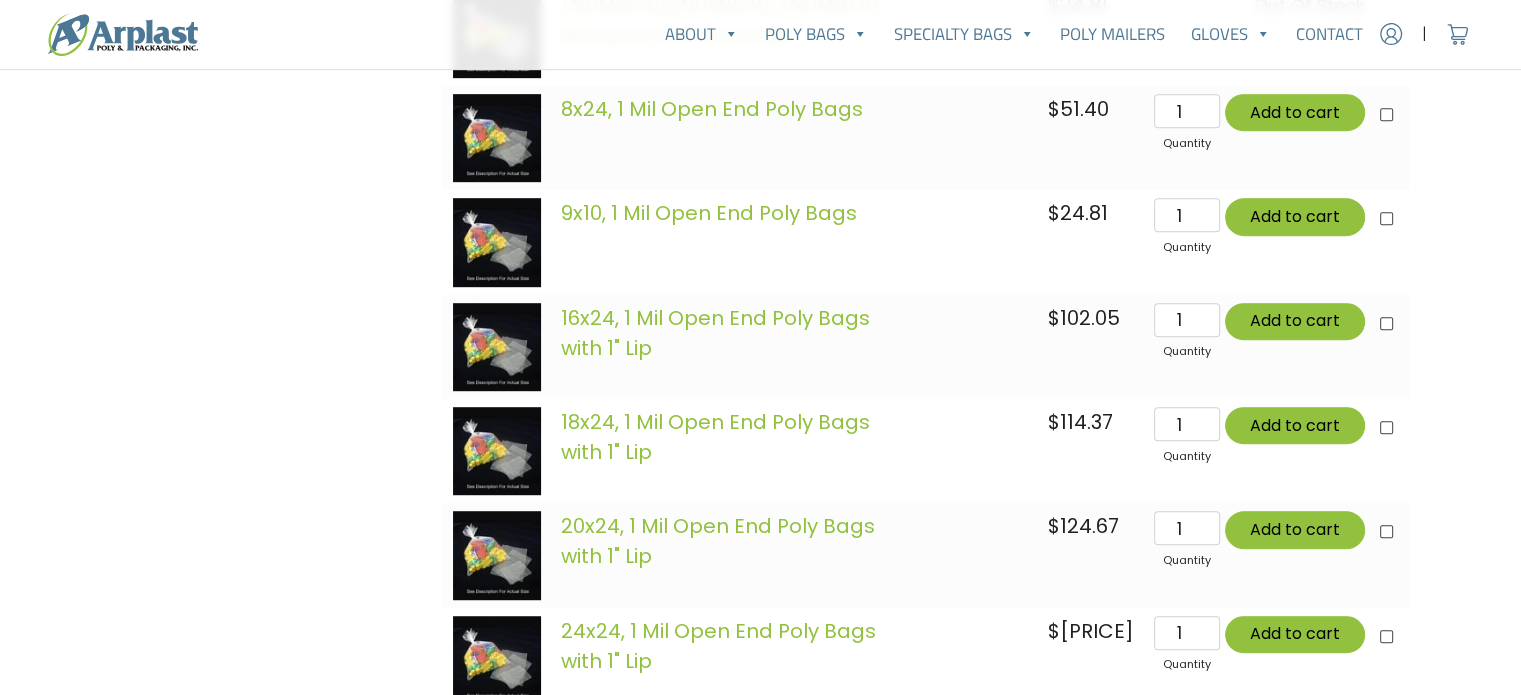 scroll, scrollTop: 1100, scrollLeft: 0, axis: vertical 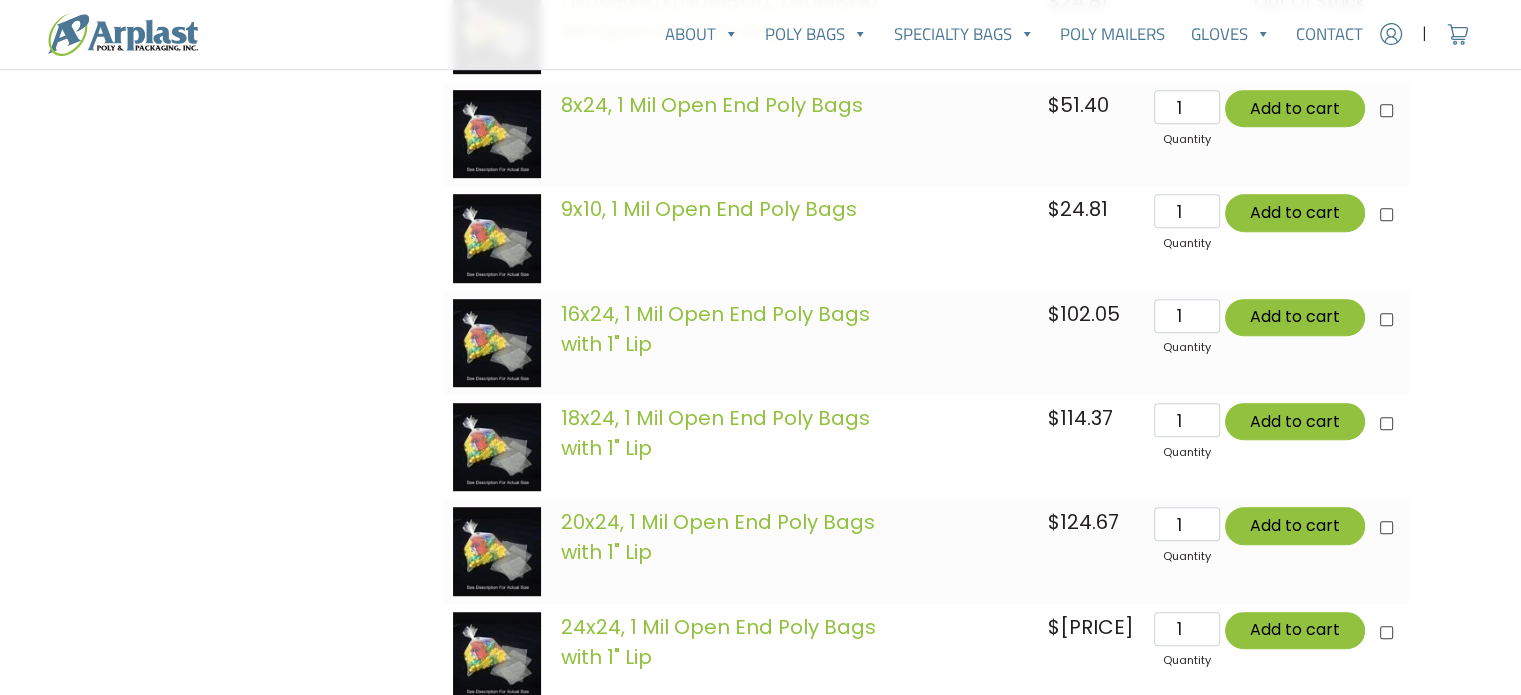 type on "24" 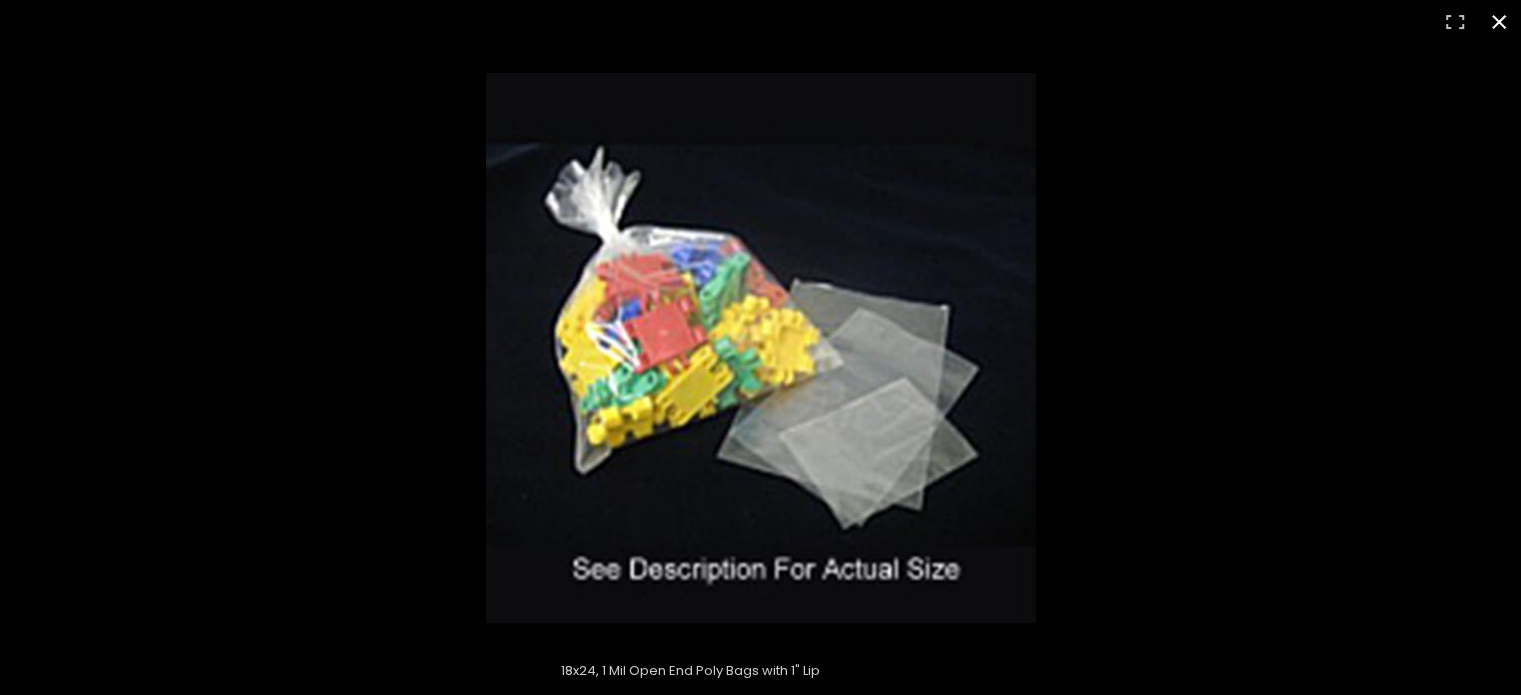 click at bounding box center [760, 347] 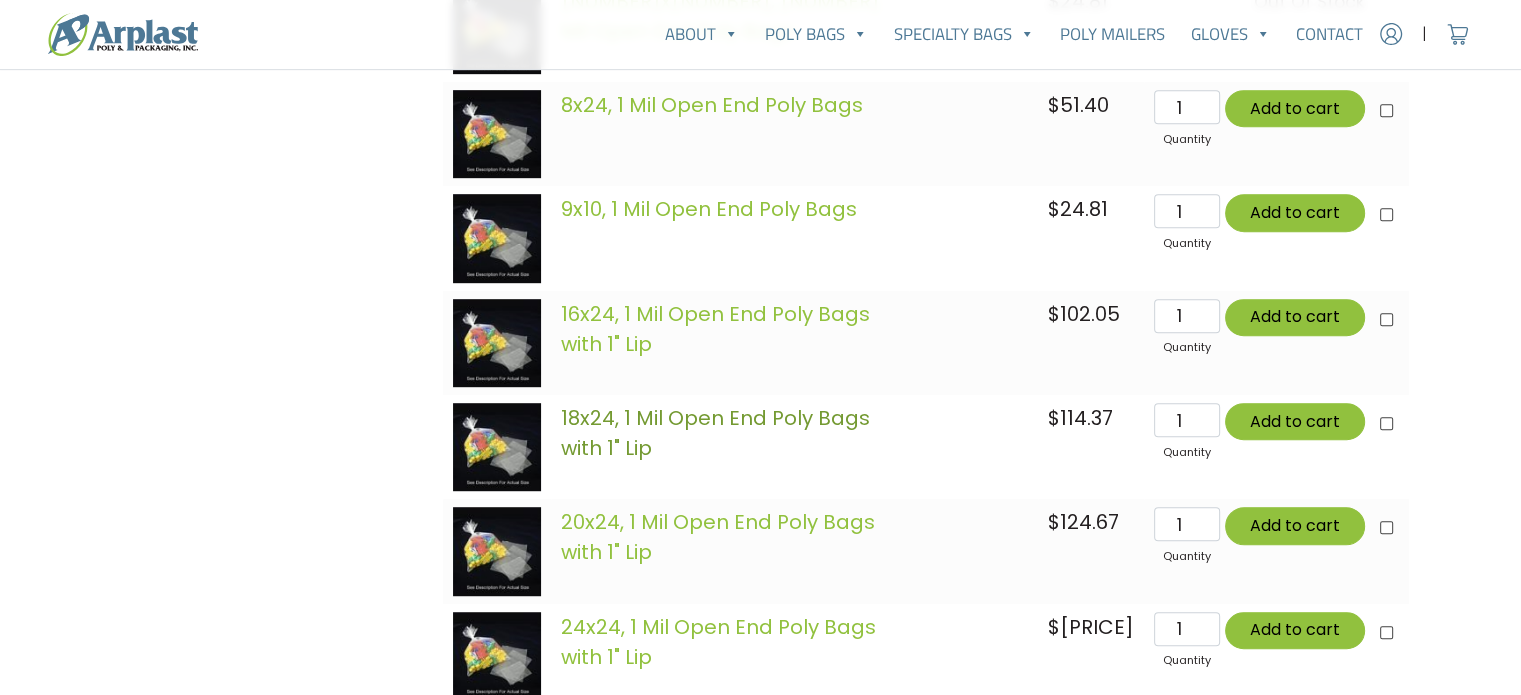 click on "18x24, 1 Mil Open End Poly Bags with 1" Lip" 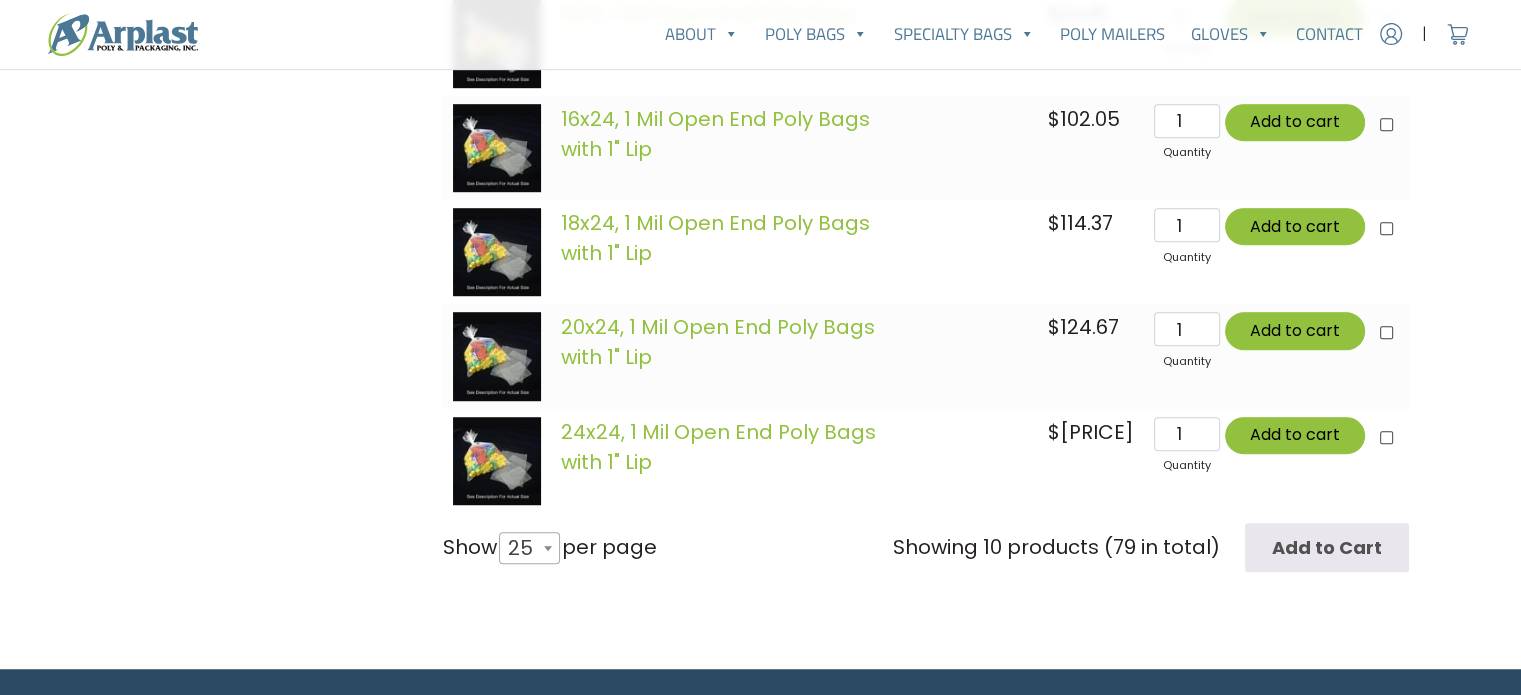 scroll, scrollTop: 1300, scrollLeft: 0, axis: vertical 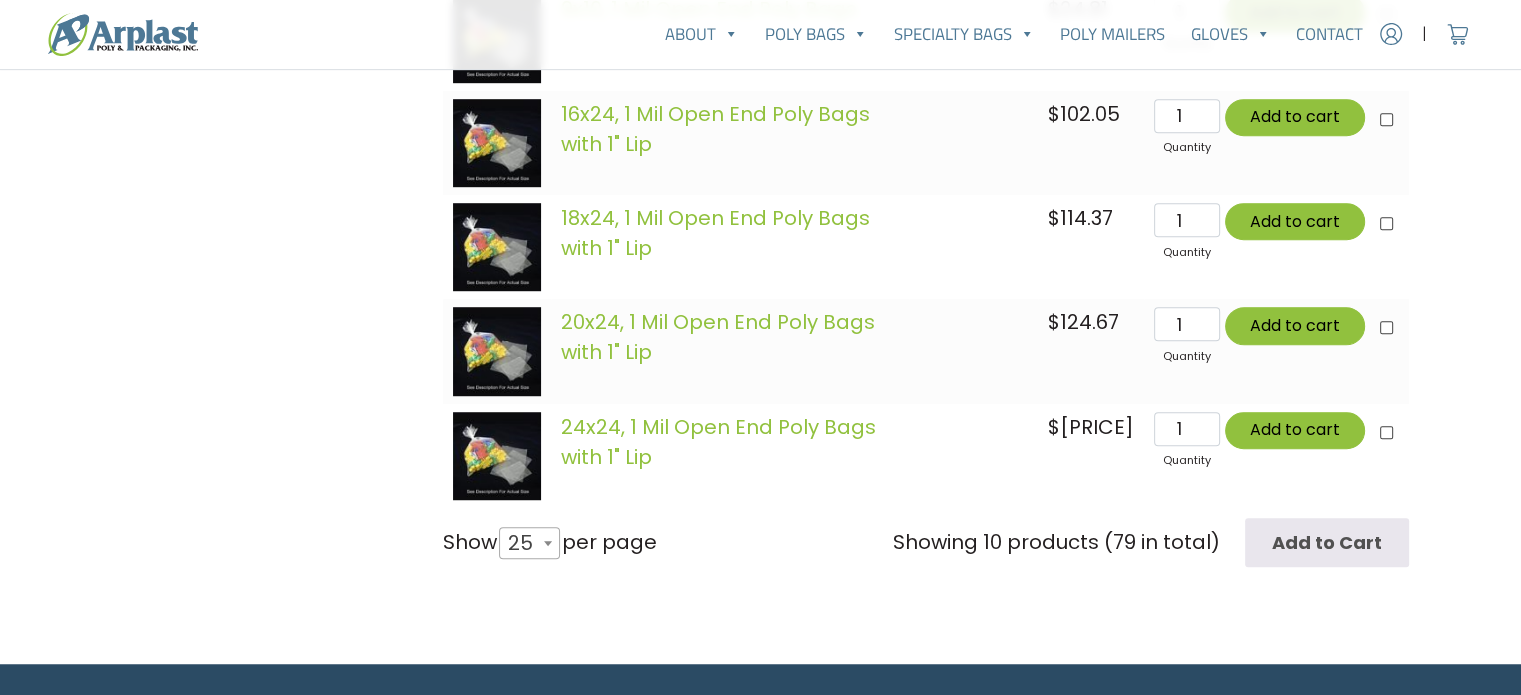 click at bounding box center [548, 543] 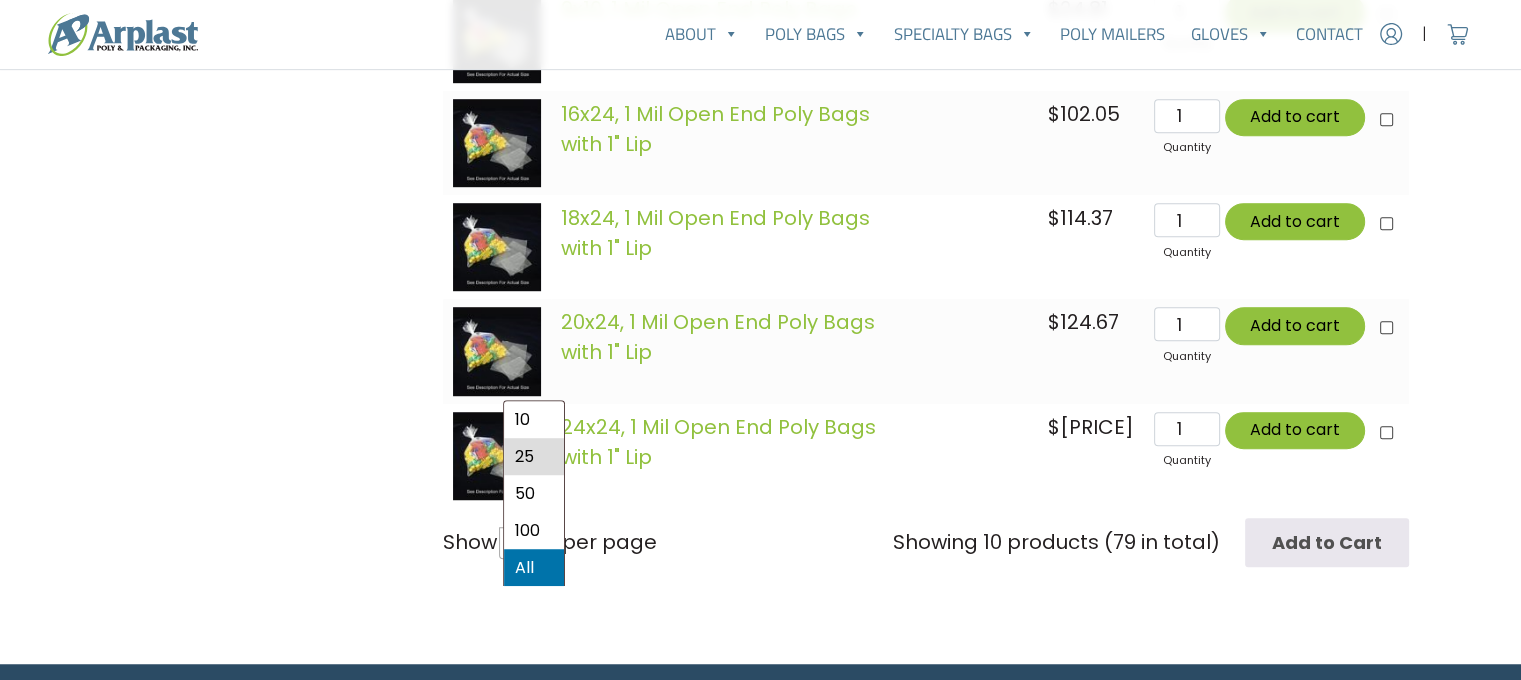 select on "-1" 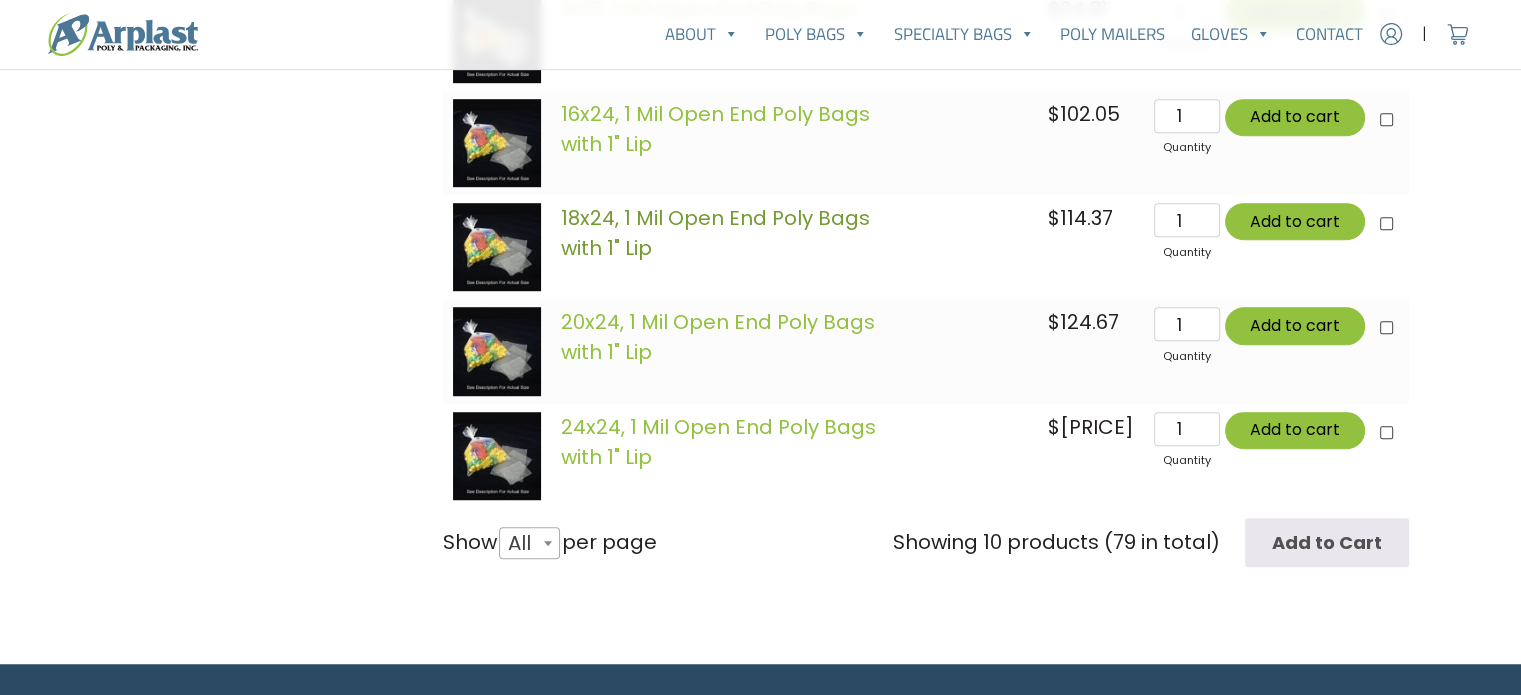click on "18x24, 1 Mil Open End Poly Bags with 1" Lip" 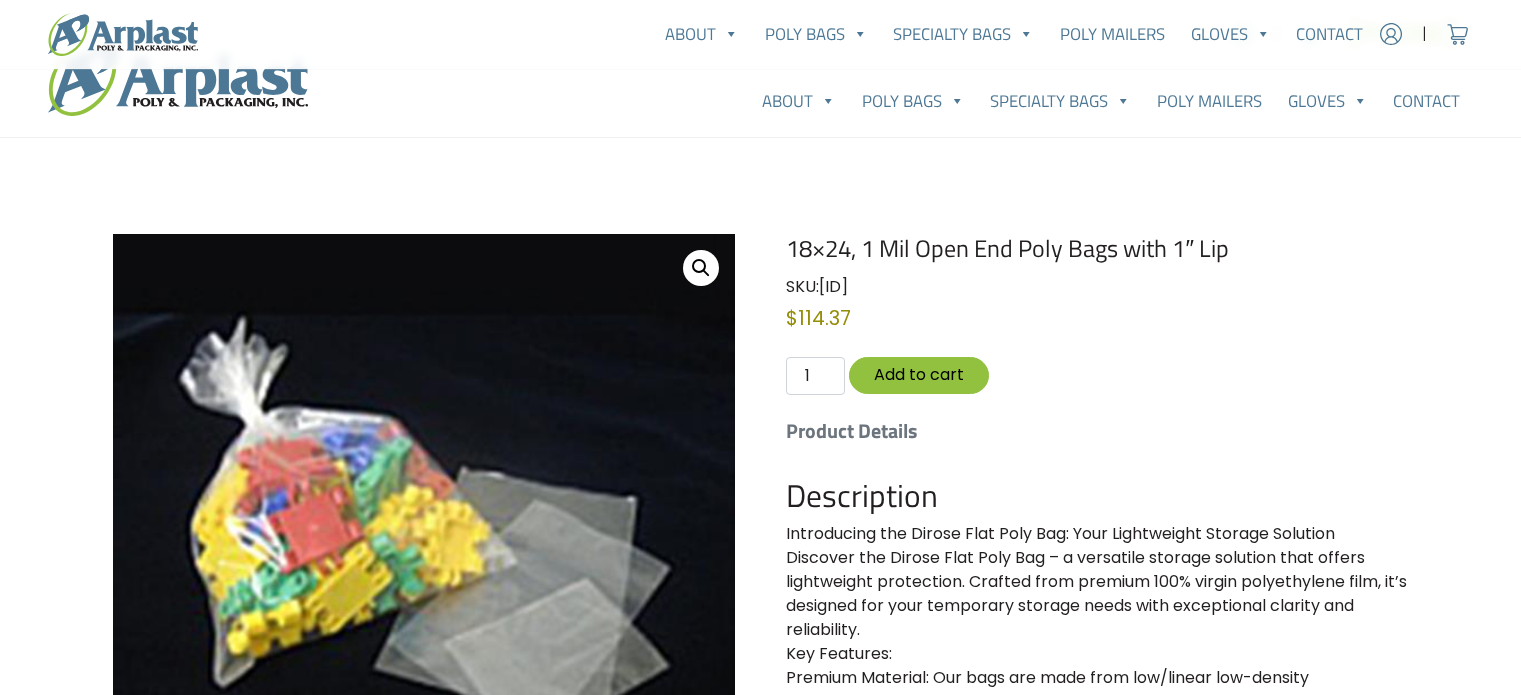 scroll, scrollTop: 400, scrollLeft: 0, axis: vertical 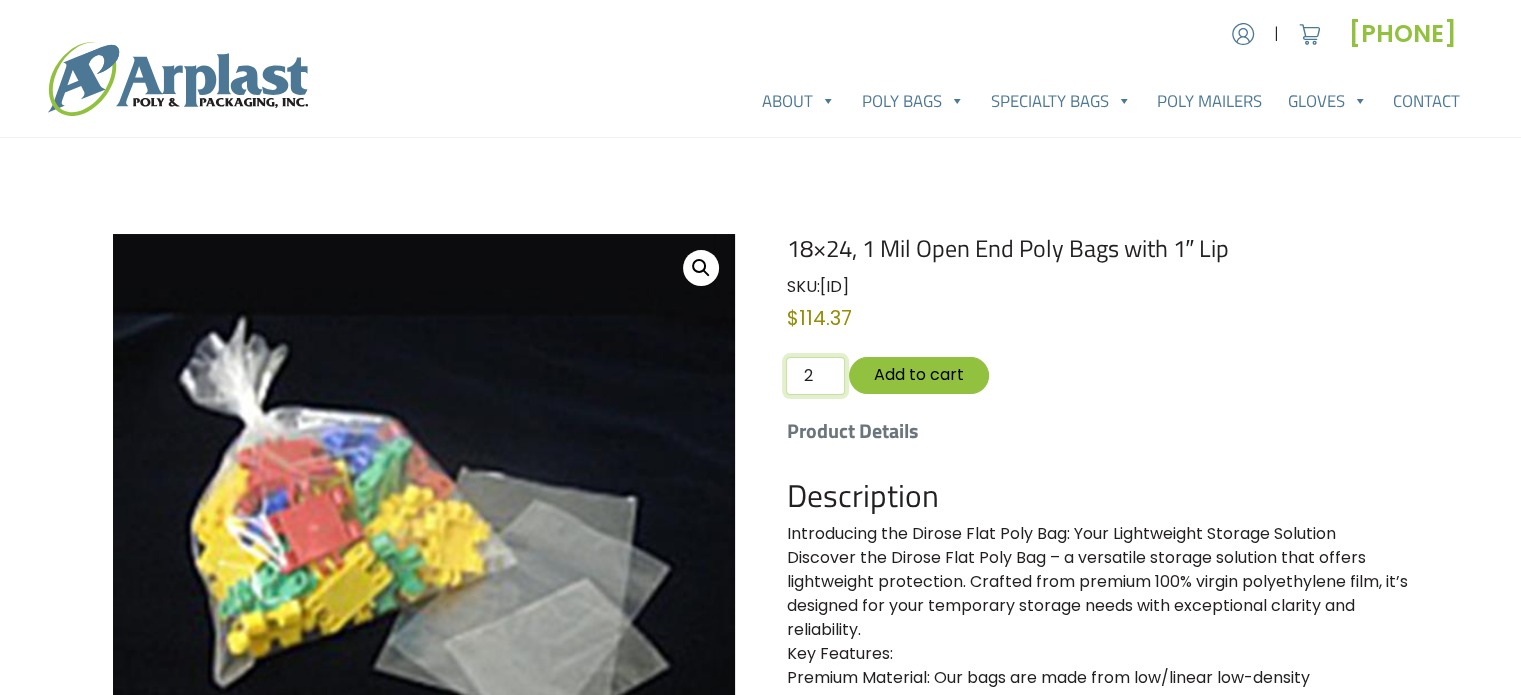 click on "2" at bounding box center [815, 376] 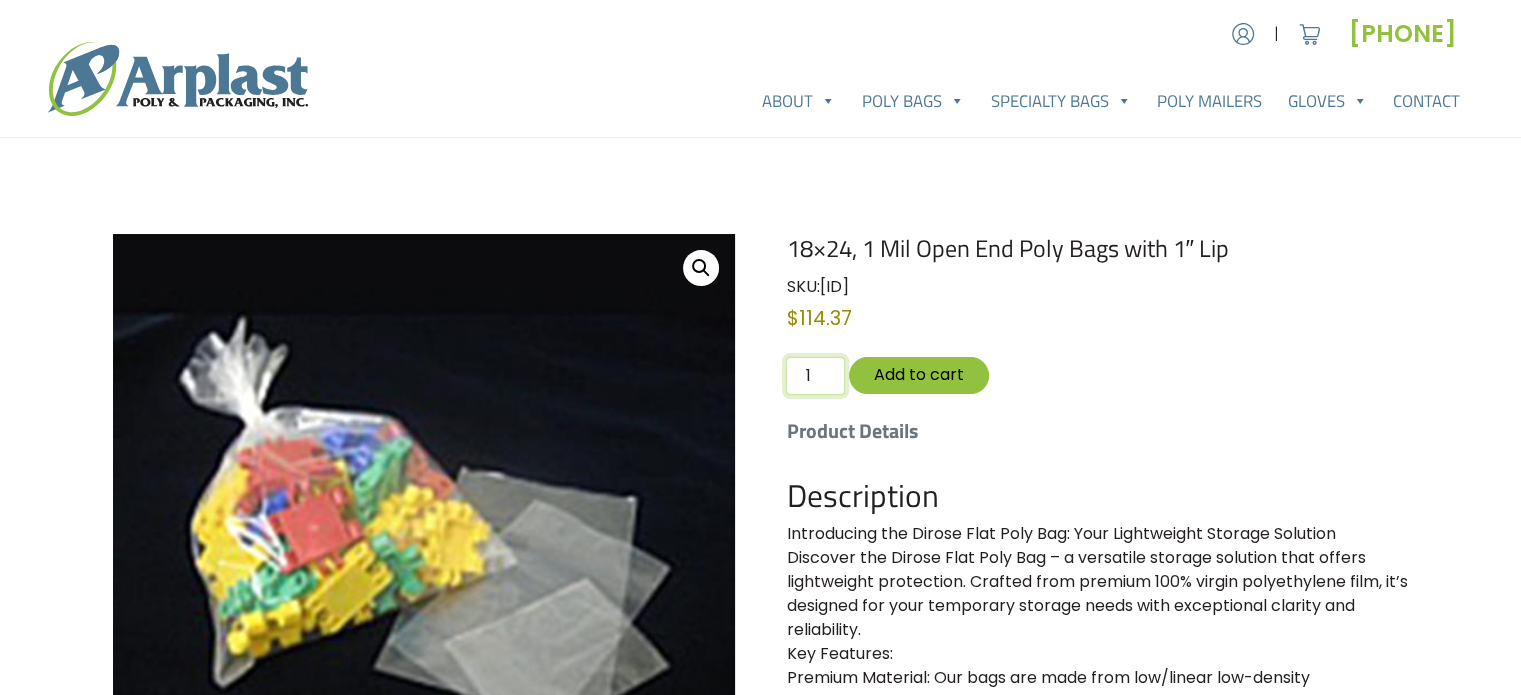 type on "1" 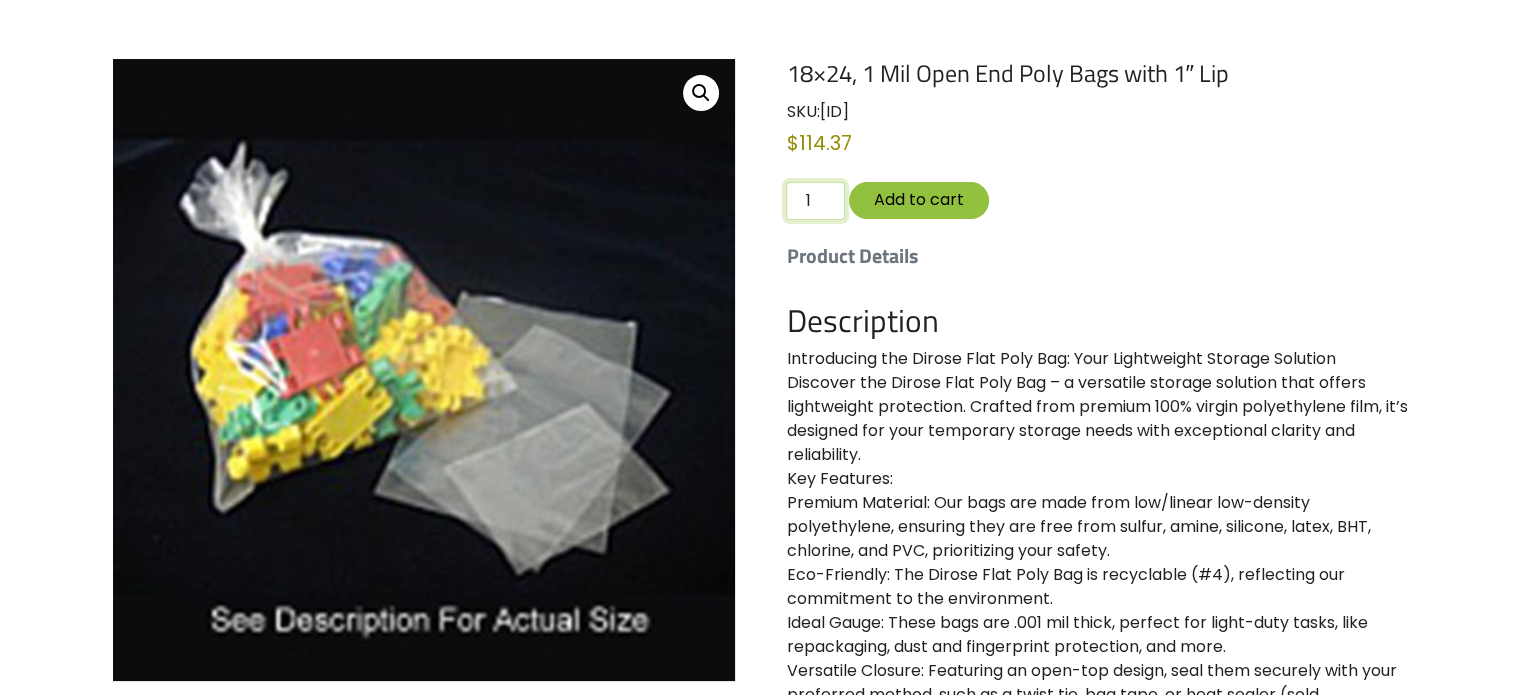 scroll, scrollTop: 0, scrollLeft: 0, axis: both 